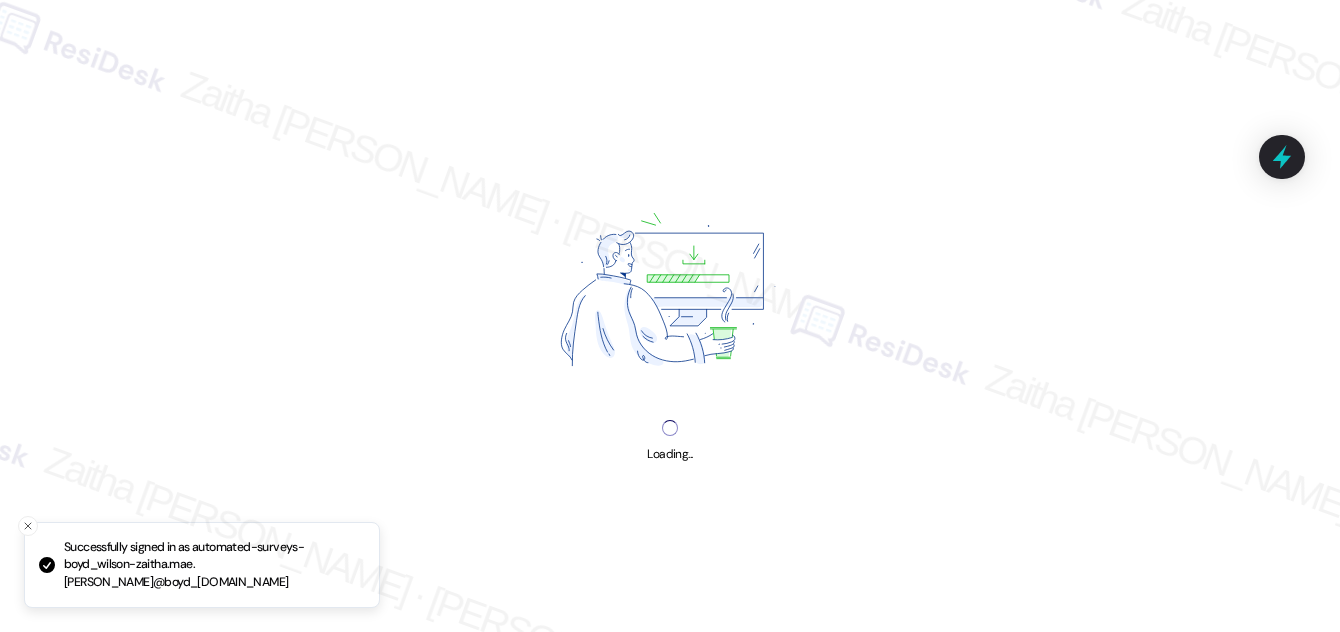 scroll, scrollTop: 0, scrollLeft: 0, axis: both 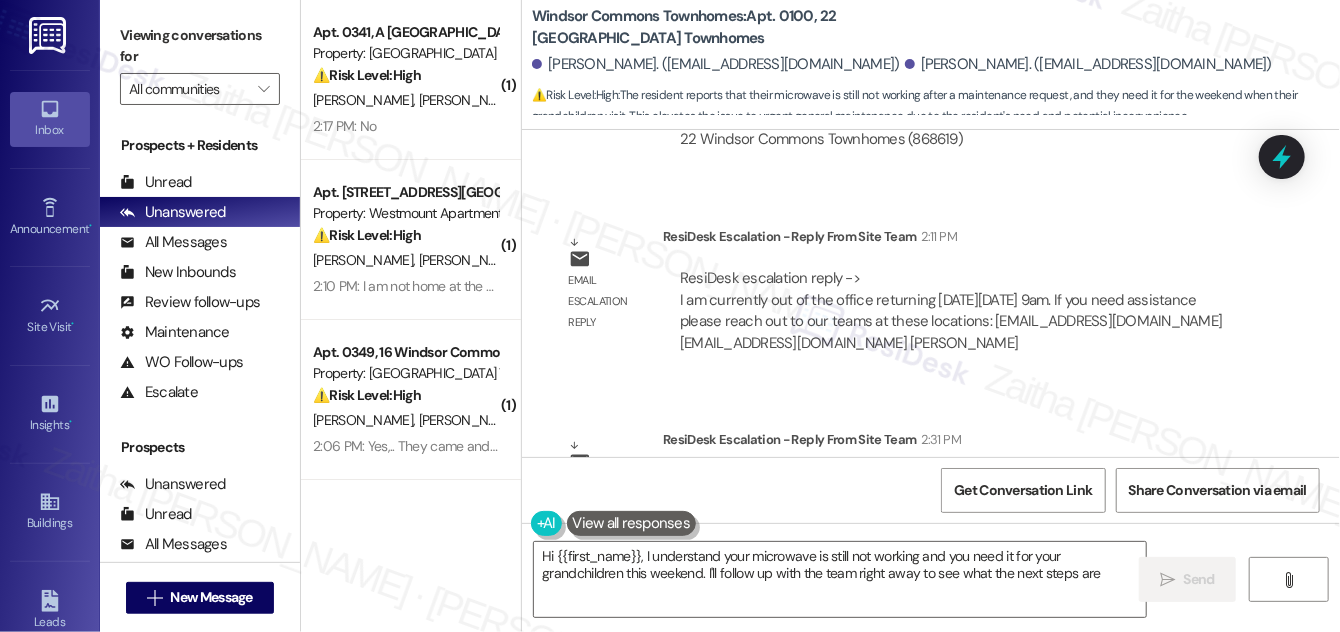 type on "Hi {{first_name}}, I understand your microwave is still not working and you need it for your grandchildren this weekend. I'll follow up with the team right away to see what the next steps are!" 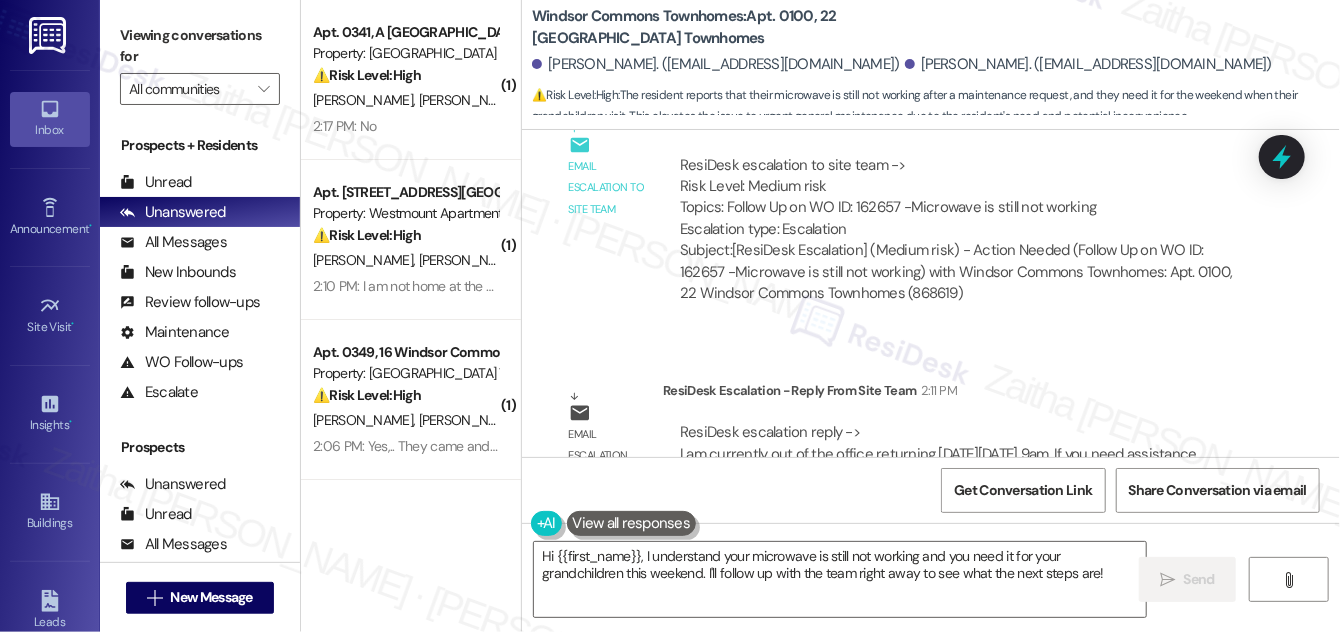 scroll, scrollTop: 18947, scrollLeft: 0, axis: vertical 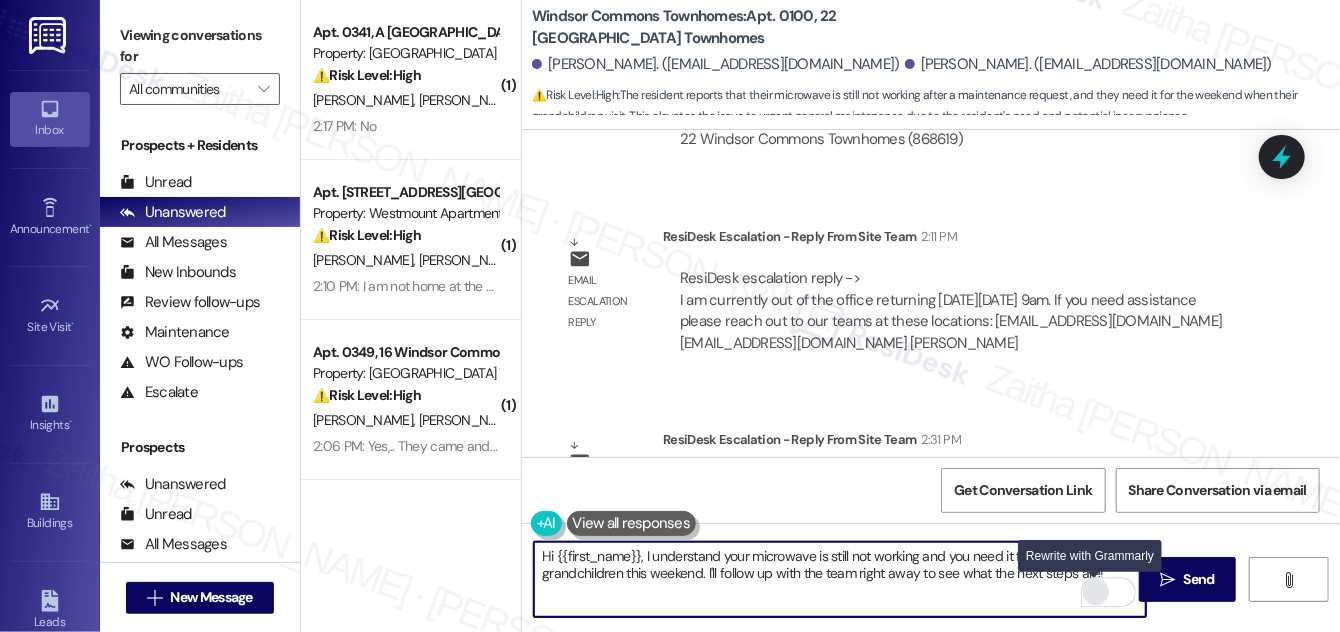drag, startPoint x: 542, startPoint y: 558, endPoint x: 1098, endPoint y: 597, distance: 557.36615 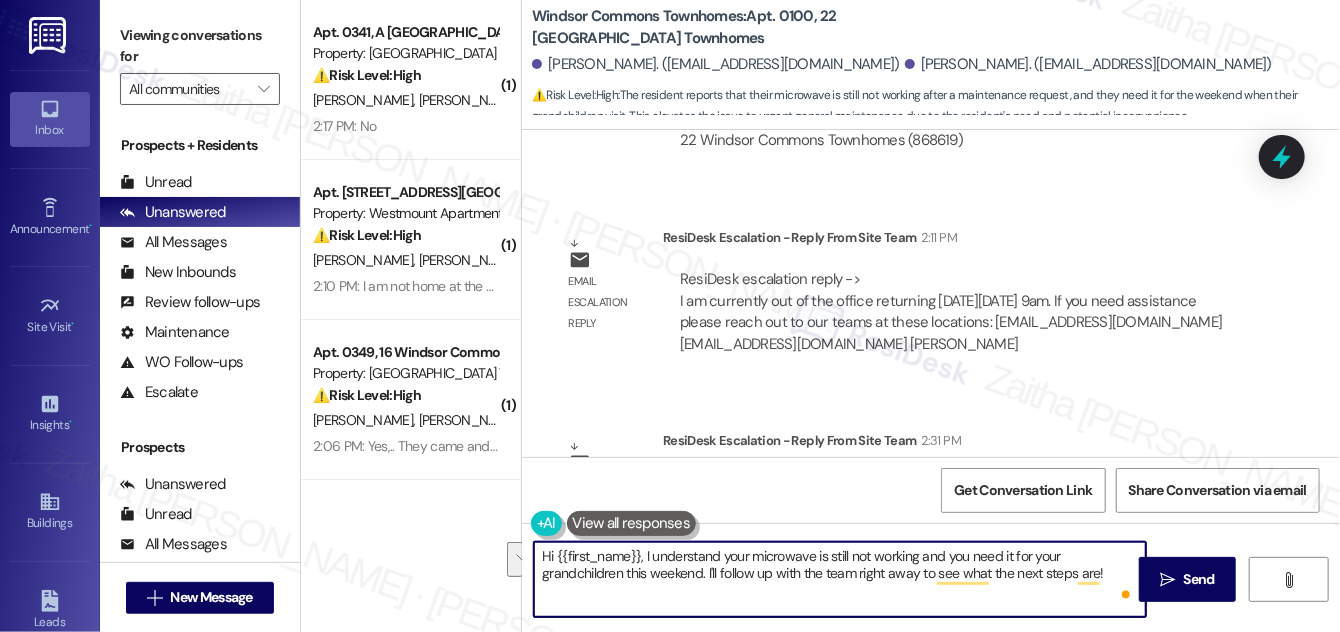 scroll, scrollTop: 18947, scrollLeft: 0, axis: vertical 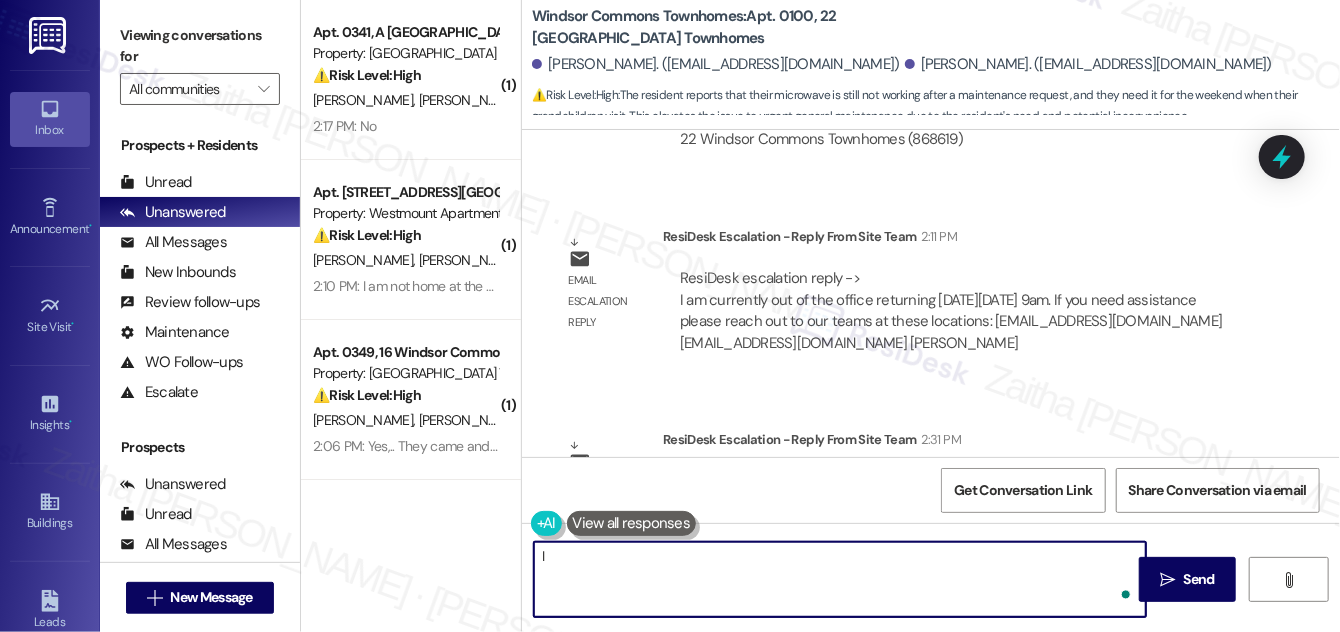 type on "I" 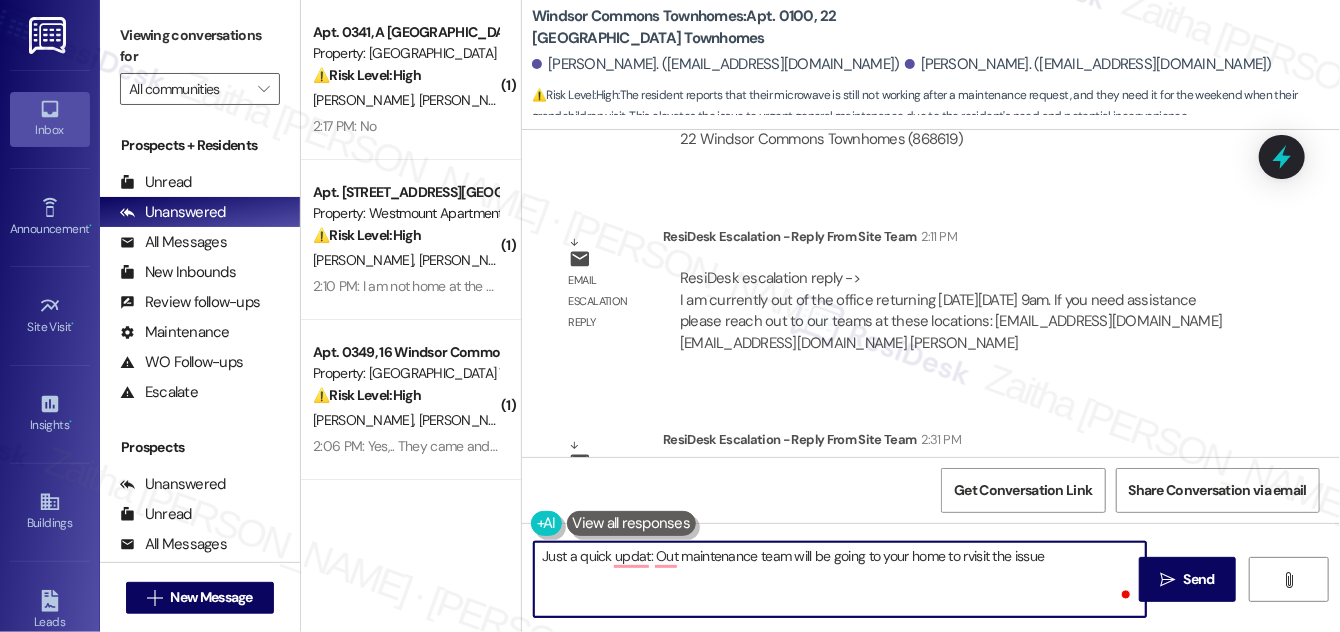 type on "Just a quick updat: Out maintenance team will be going to your home to rvisit the issue." 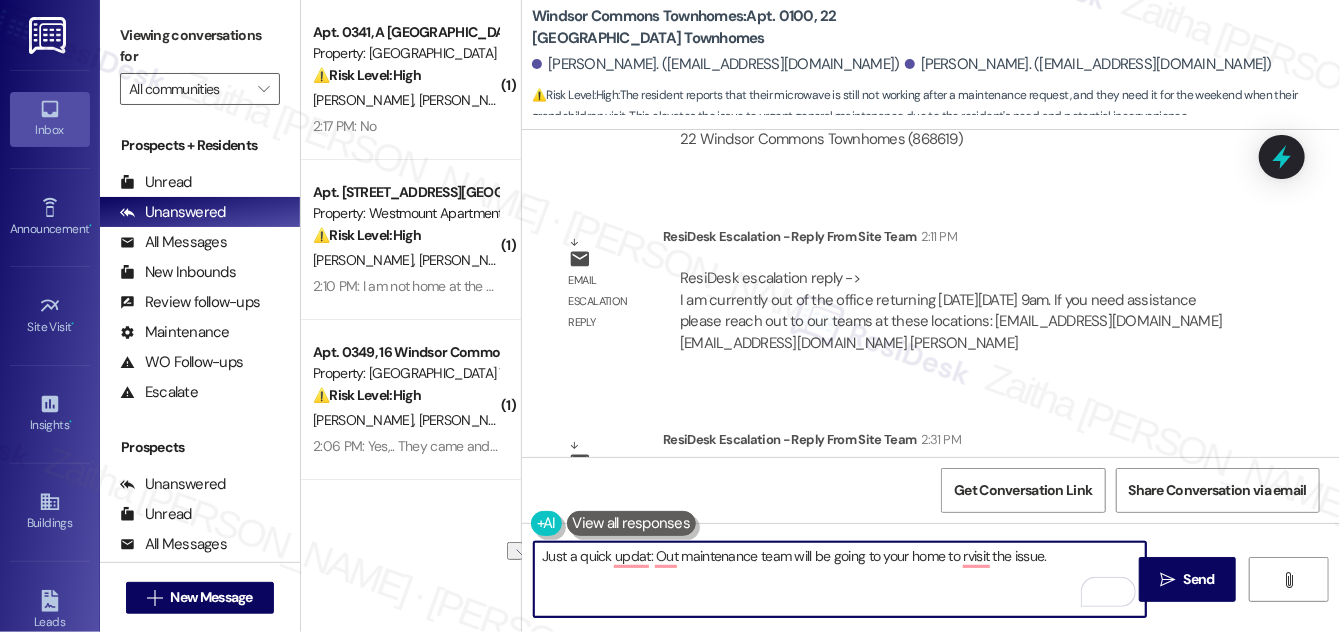 drag, startPoint x: 534, startPoint y: 554, endPoint x: 1055, endPoint y: 581, distance: 521.69916 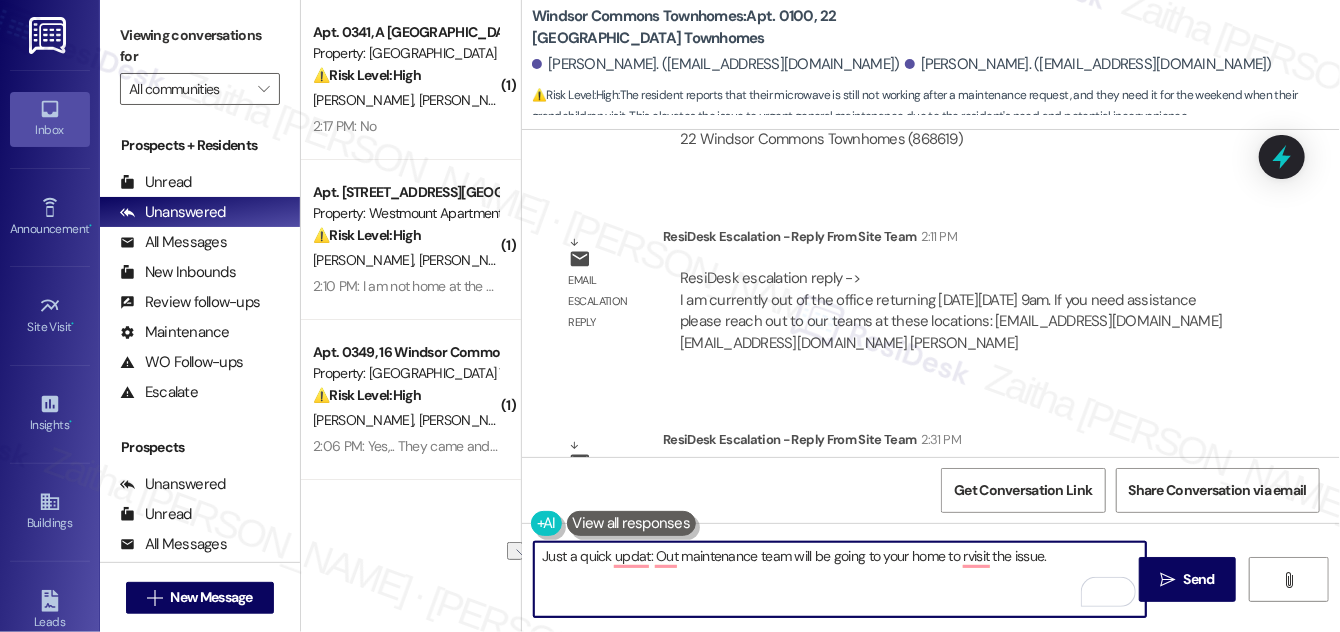 click on "Just a quick updat: Out maintenance team will be going to your home to rvisit the issue." at bounding box center (840, 579) 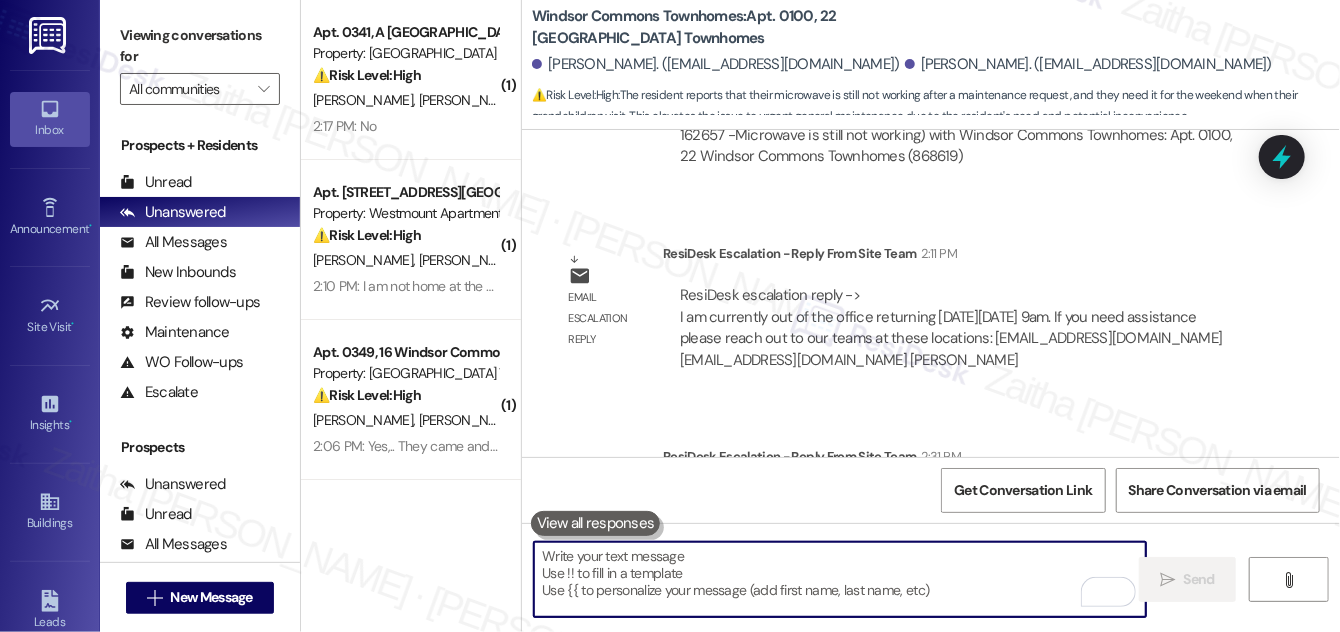 scroll, scrollTop: 18947, scrollLeft: 0, axis: vertical 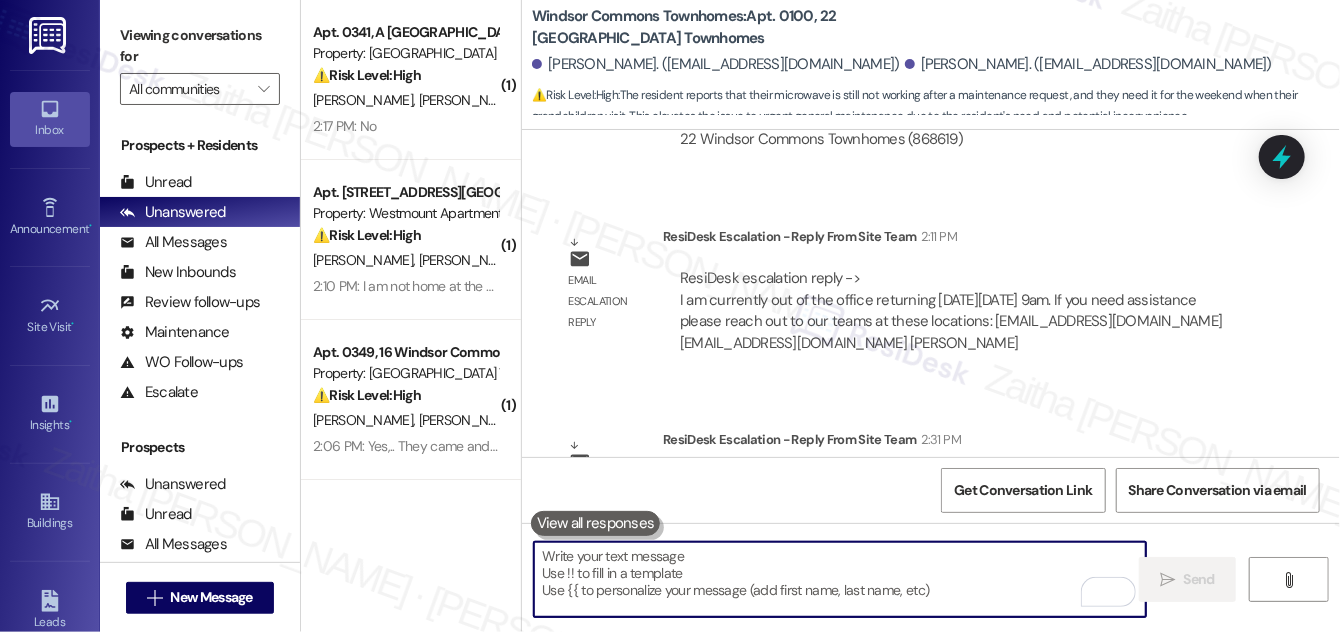 click at bounding box center [840, 579] 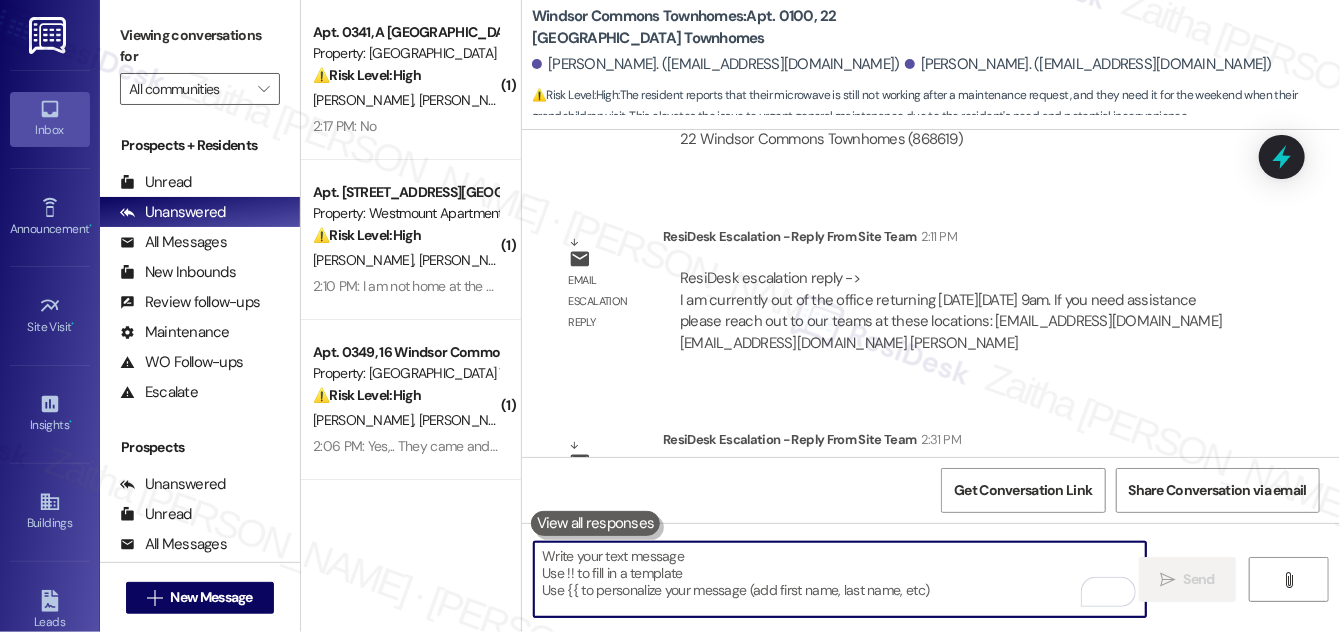 paste on "Just a quick update: Our maintenance team will be visiting your home to take another look at the issue." 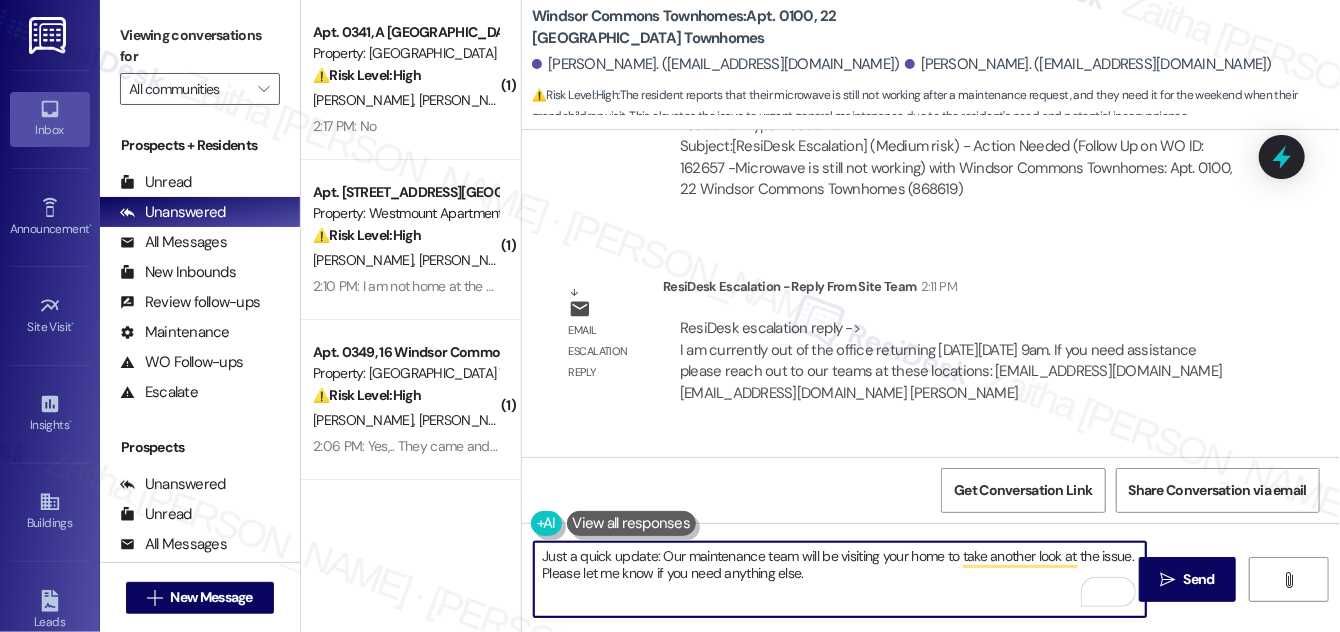 scroll, scrollTop: 18947, scrollLeft: 0, axis: vertical 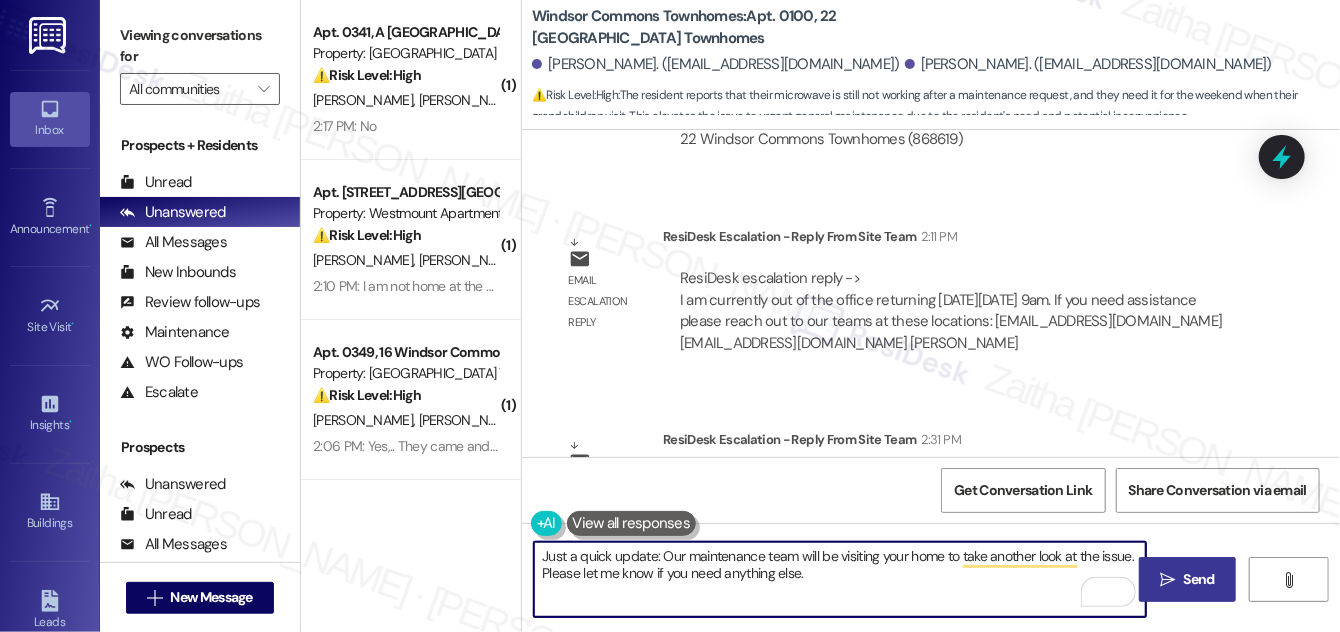 type on "Just a quick update: Our maintenance team will be visiting your home to take another look at the issue. Please let me know if you need anything else." 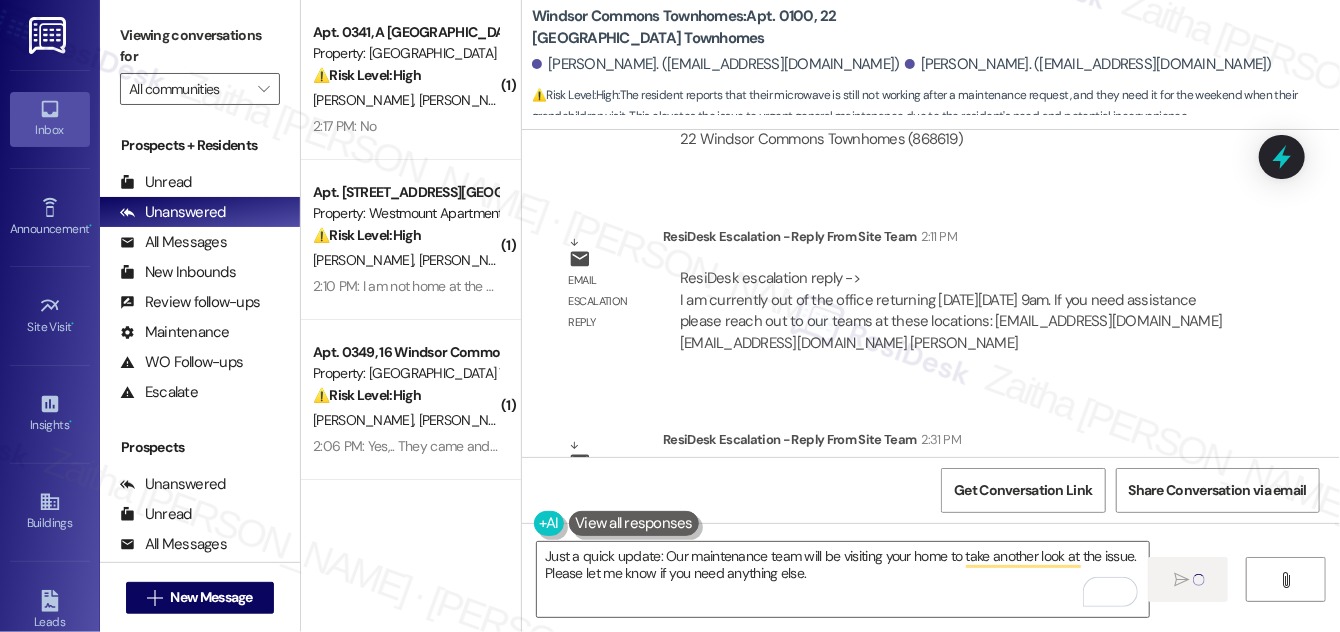 type 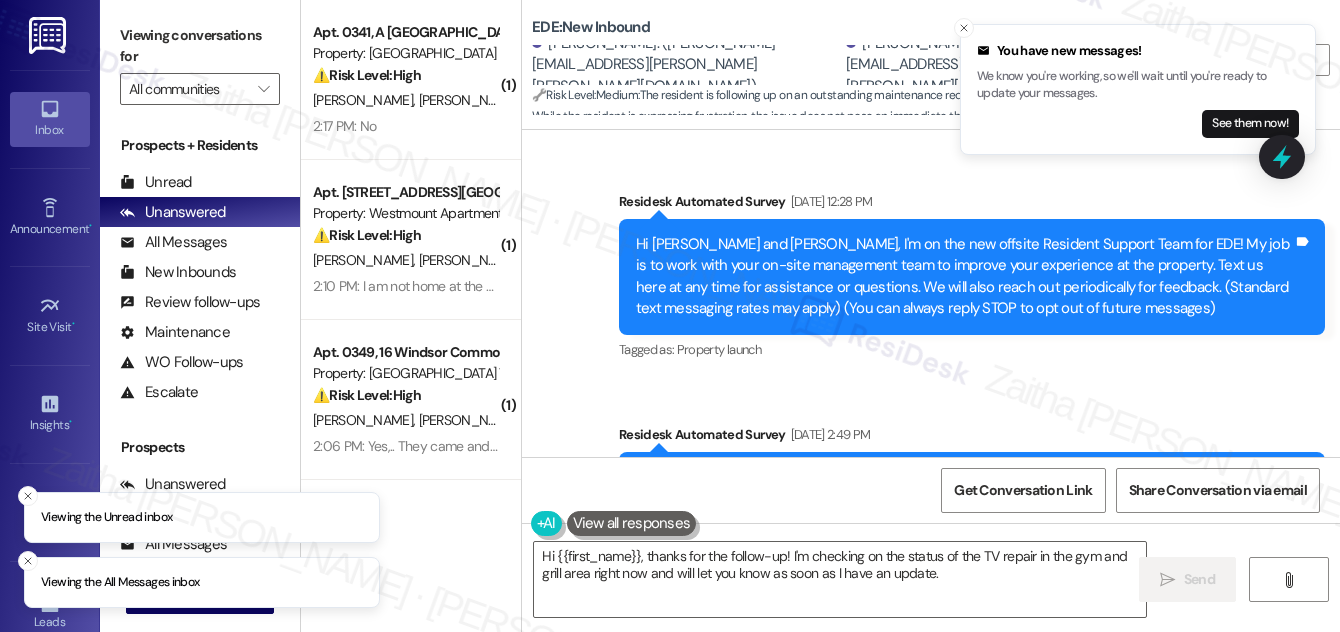scroll, scrollTop: 0, scrollLeft: 0, axis: both 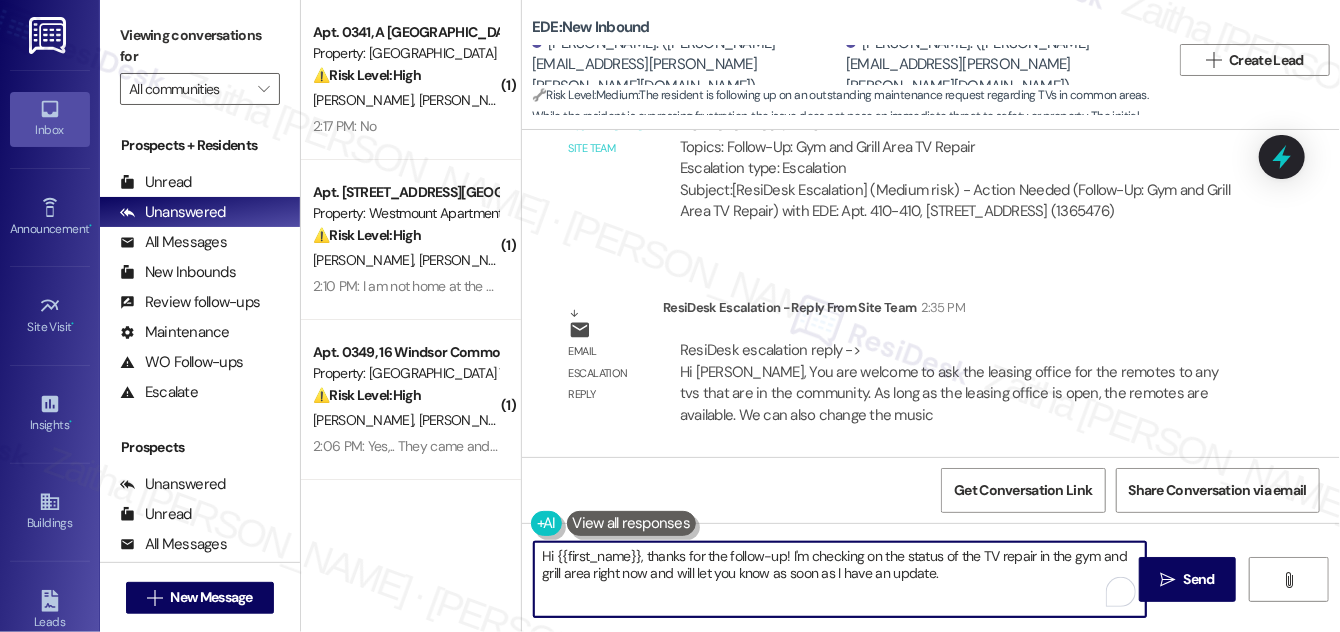 drag, startPoint x: 538, startPoint y: 558, endPoint x: 974, endPoint y: 581, distance: 436.60623 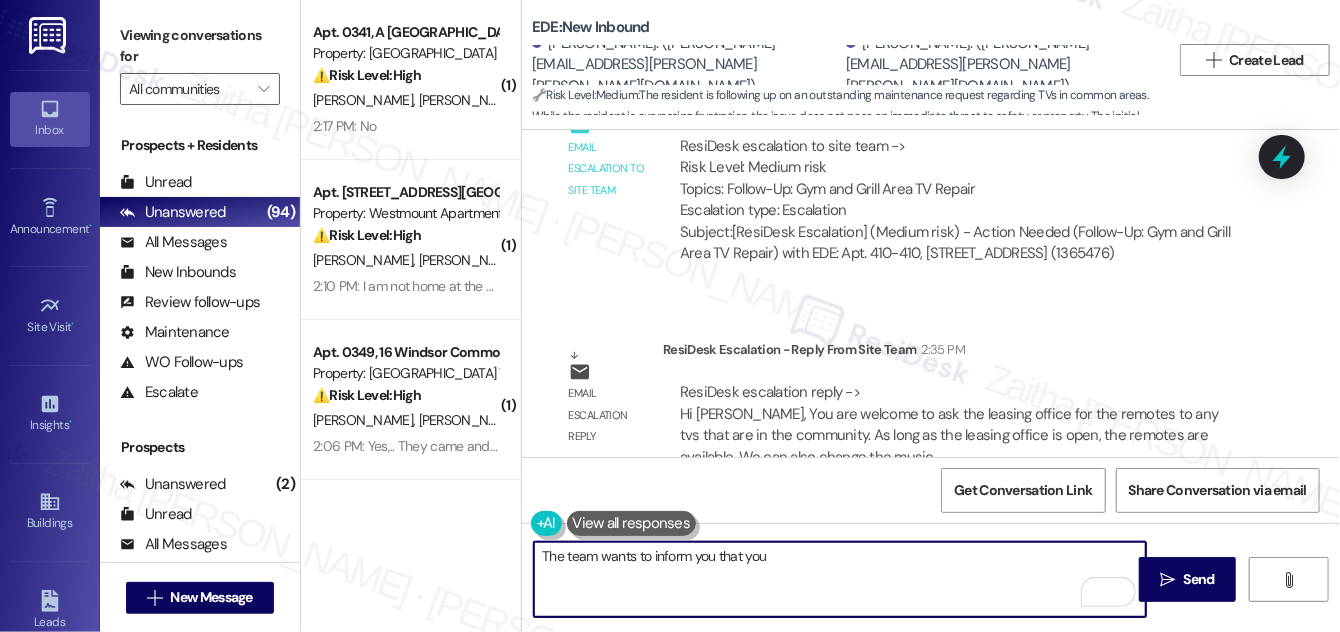 scroll, scrollTop: 4578, scrollLeft: 0, axis: vertical 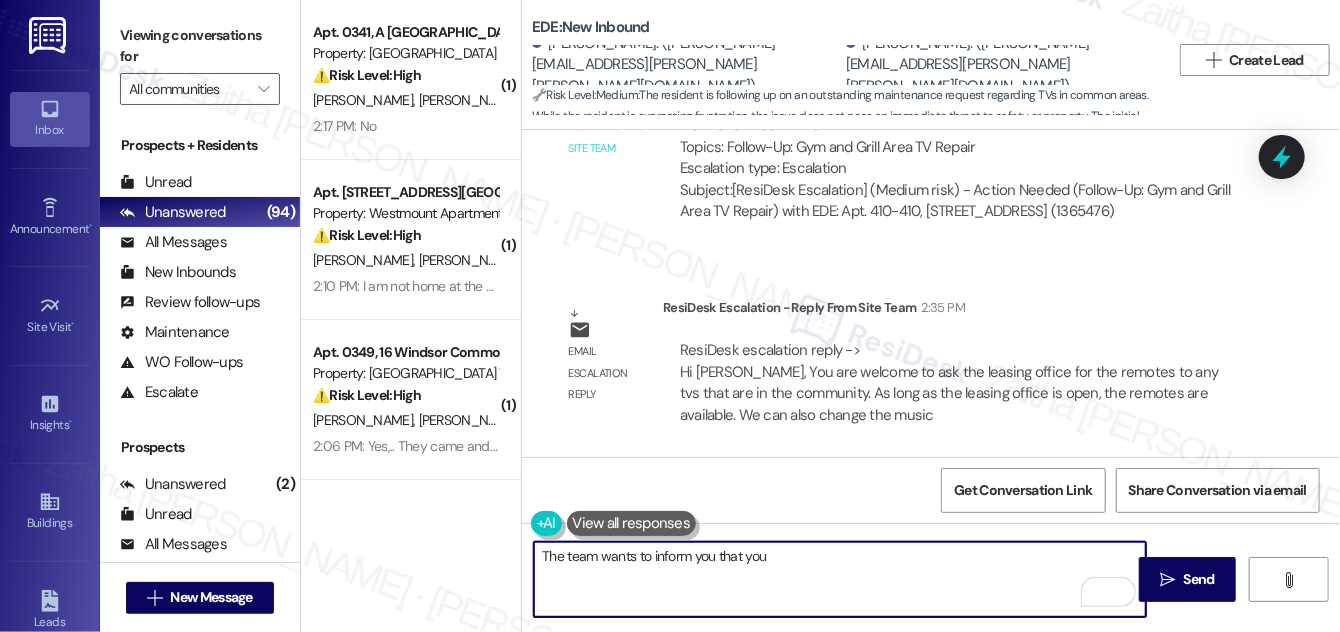 click on "The team wants to inform you that you" at bounding box center (840, 579) 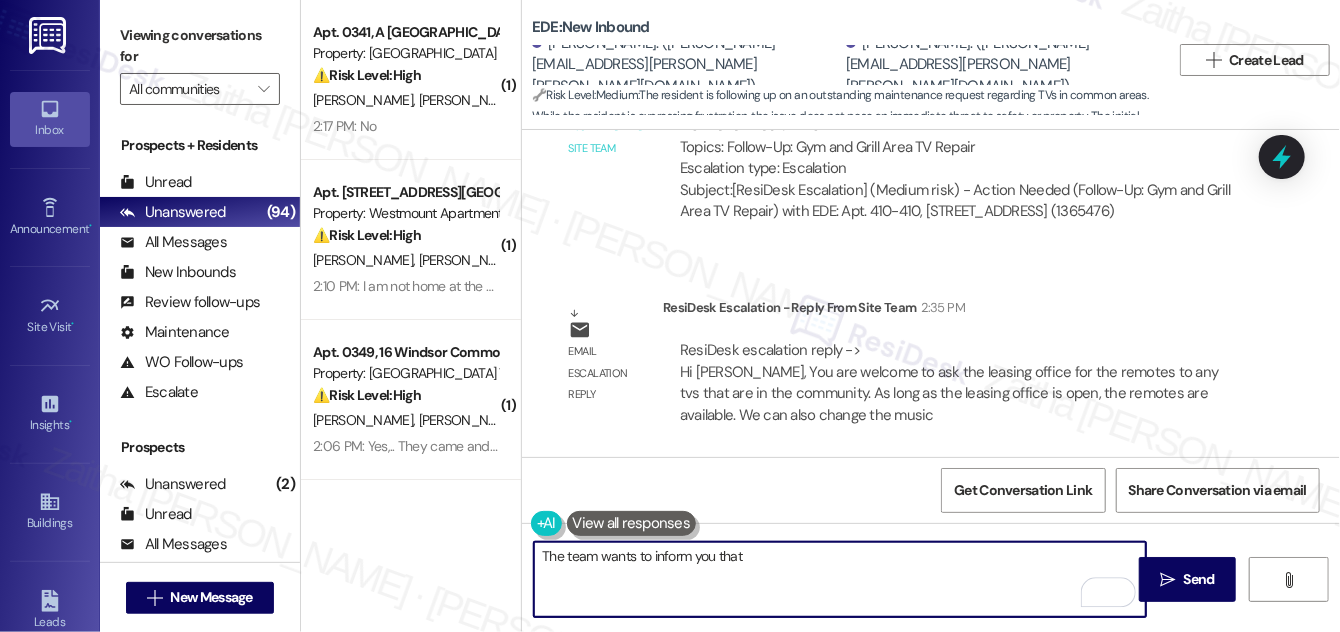 paste on "You are welcome to ask the leasing office for the remotes to any tvs that are in the community. As long as the leasing office is open, the remotes are available. We can also change the music to what you prefer while you are using the amenity areas during office hours." 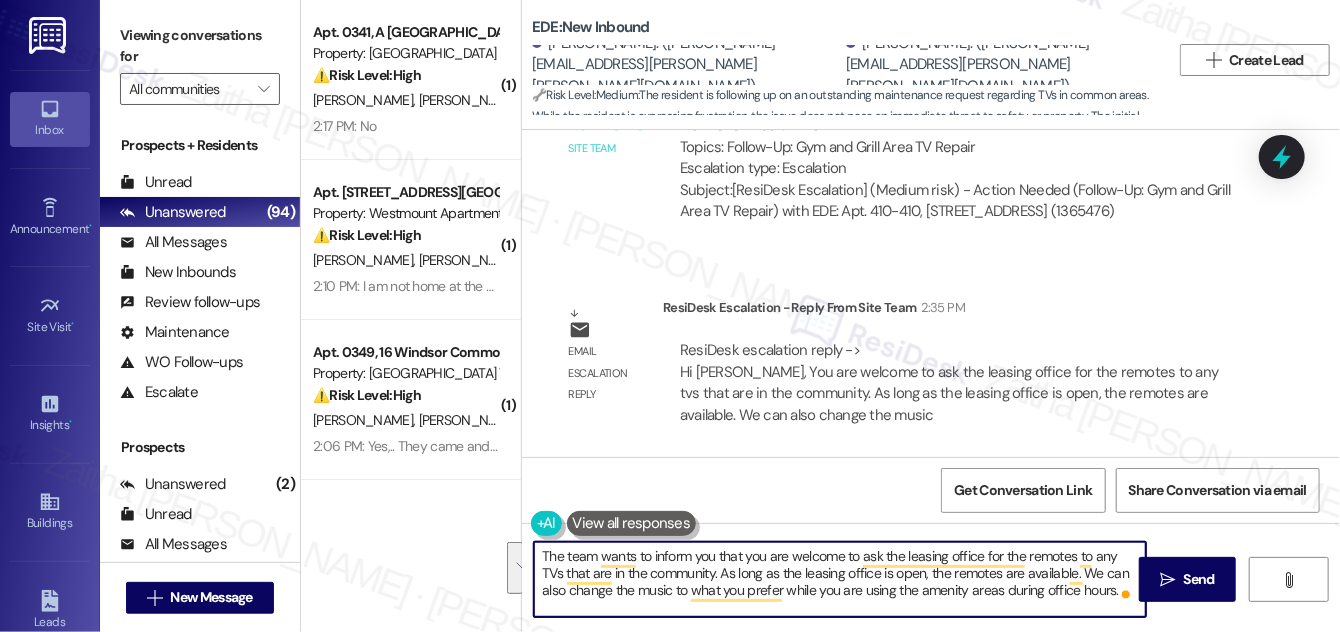 drag, startPoint x: 538, startPoint y: 549, endPoint x: 1114, endPoint y: 598, distance: 578.08044 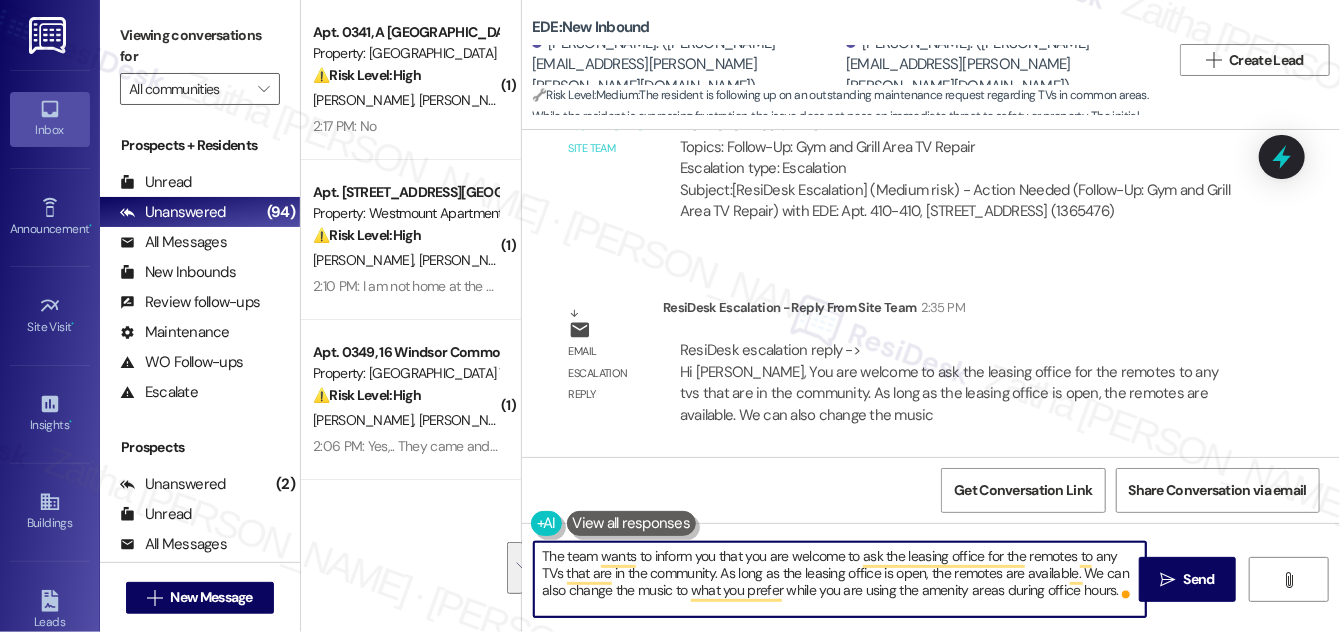 click on "The team wants to inform you that you are welcome to ask the leasing office for the remotes to any TVs that are in the community. As long as the leasing office is open, the remotes are available. We can also change the music to what you prefer while you are using the amenity areas during office hours." at bounding box center [840, 579] 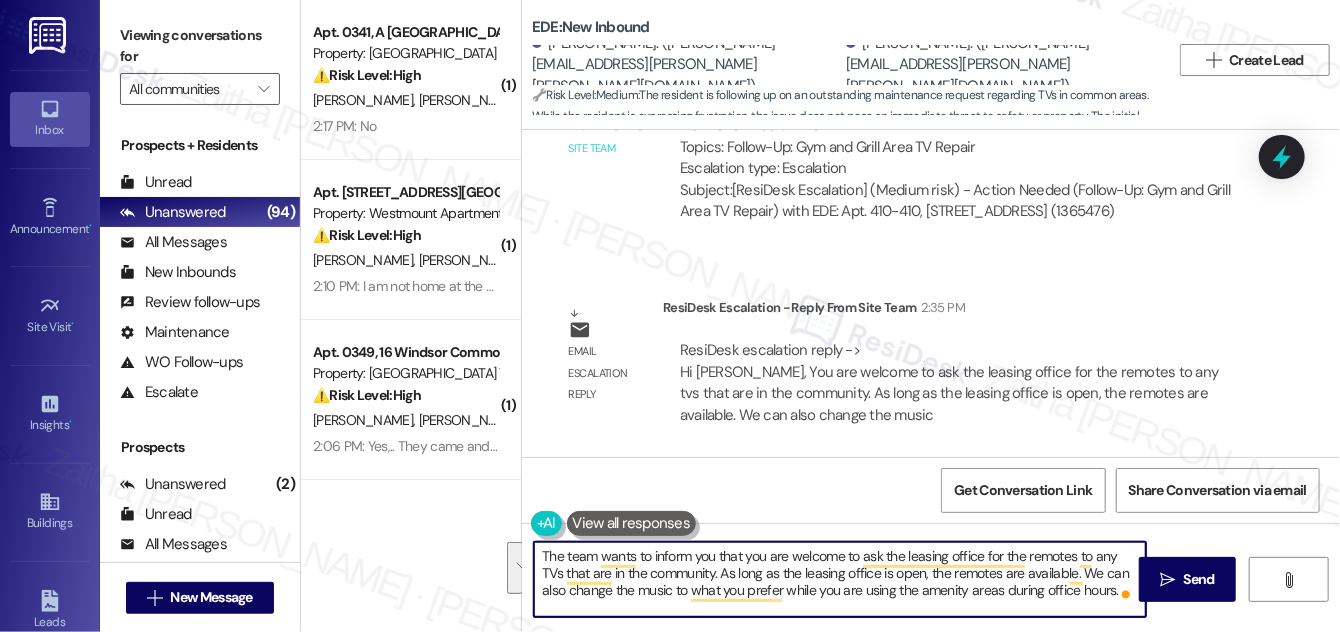 type on "The team wants to inform you that you are welcome to ask the leasing office for the remotes to any TVs that are in the community. As long as the leasing office is open, the remotes are available. We can also change the music to what you prefer while you are using the amenity areas during office hours." 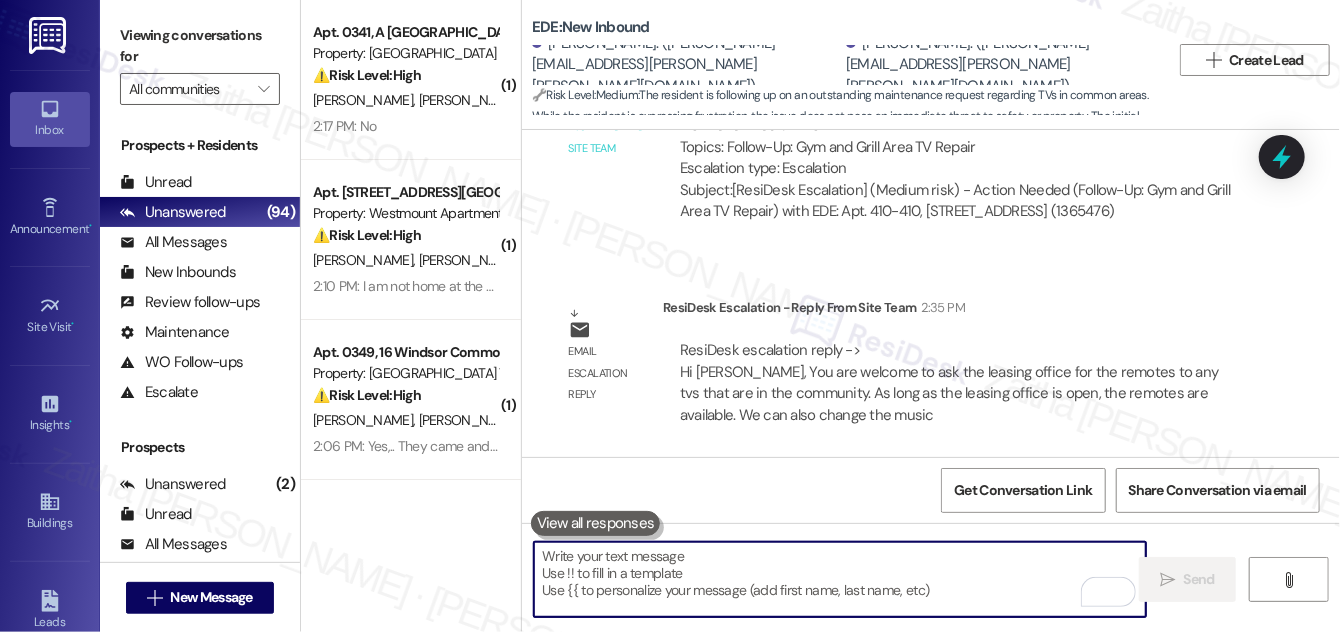 paste on "The team would like to inform you that you are welcome to request the remotes for any community TVs from the leasing office. As long as the office is open, the remotes will be available for you to use. We are also happy to adjust the music to your preference while you are enjoying the amenity areas during office hours." 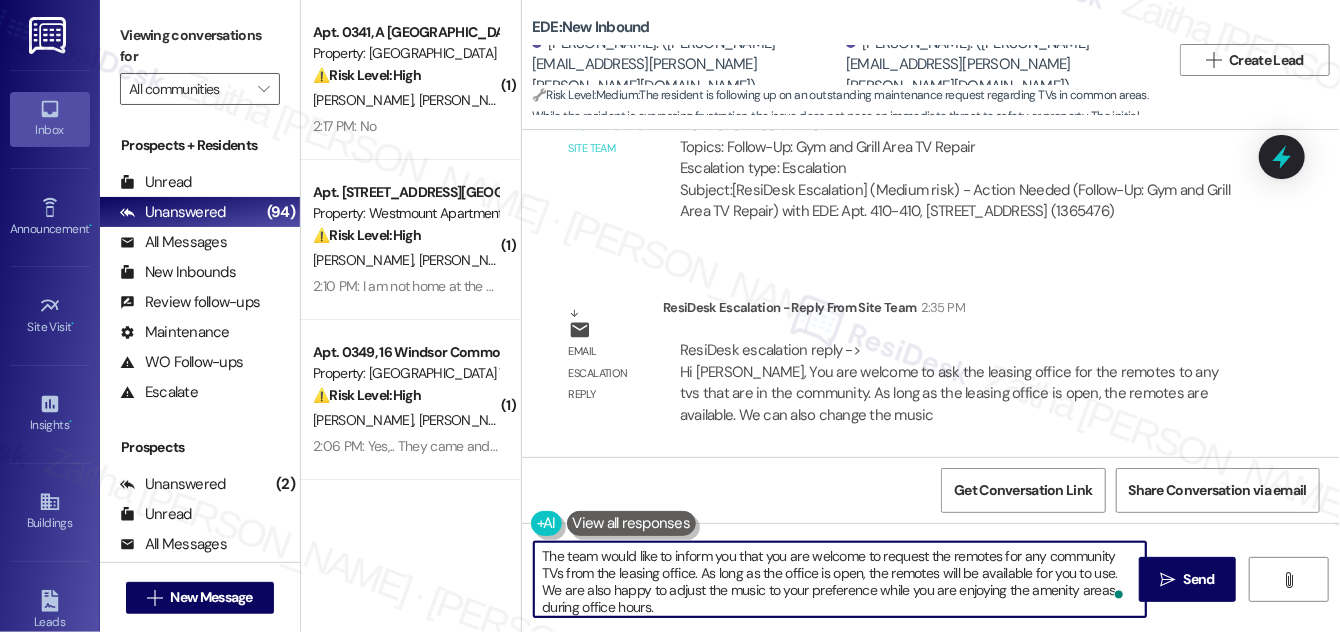 scroll, scrollTop: 5, scrollLeft: 0, axis: vertical 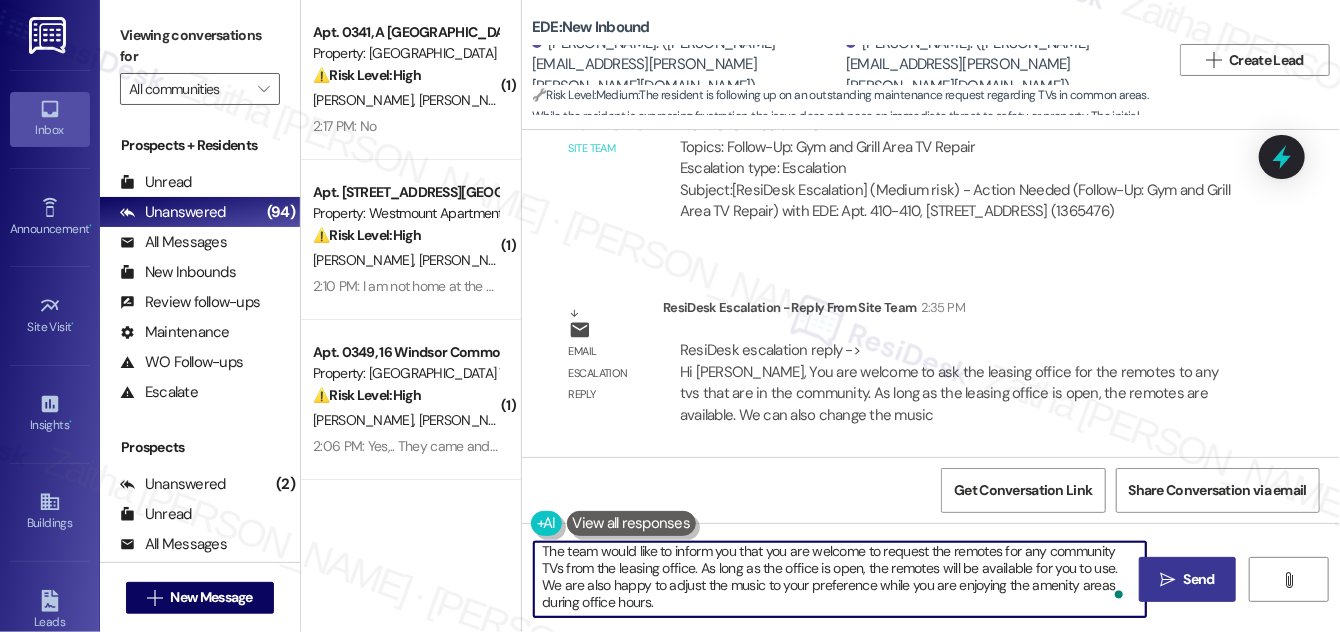 type on "The team would like to inform you that you are welcome to request the remotes for any community TVs from the leasing office. As long as the office is open, the remotes will be available for you to use. We are also happy to adjust the music to your preference while you are enjoying the amenity areas during office hours." 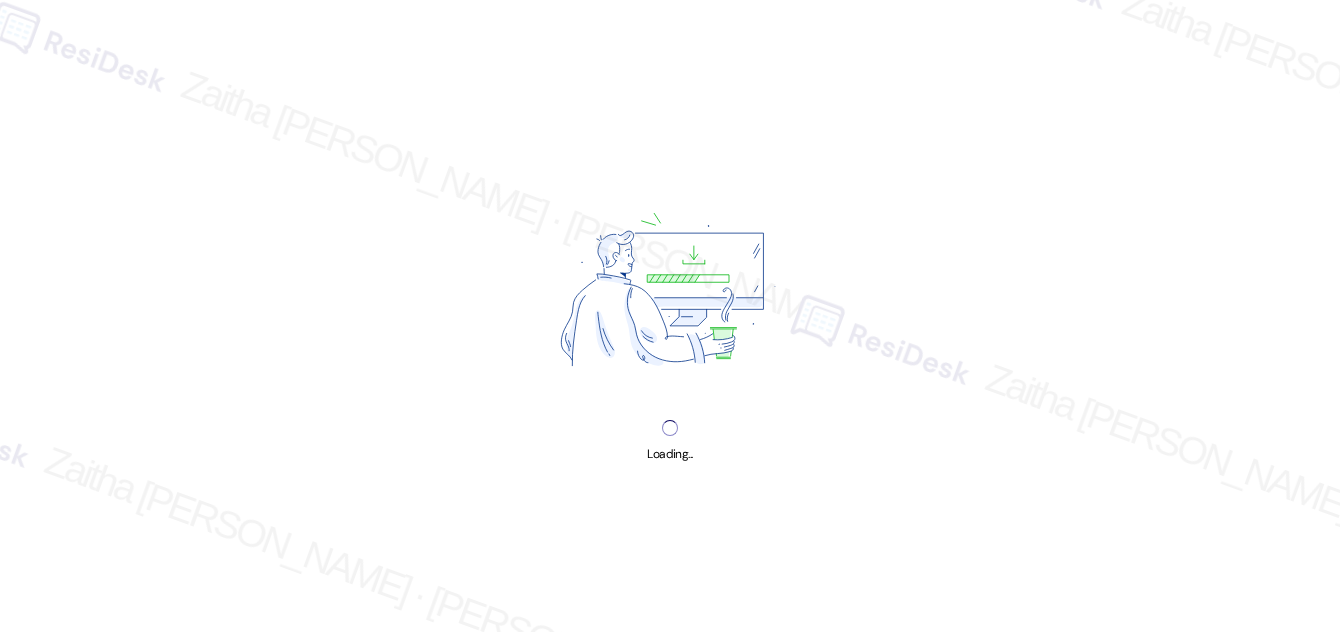 scroll, scrollTop: 0, scrollLeft: 0, axis: both 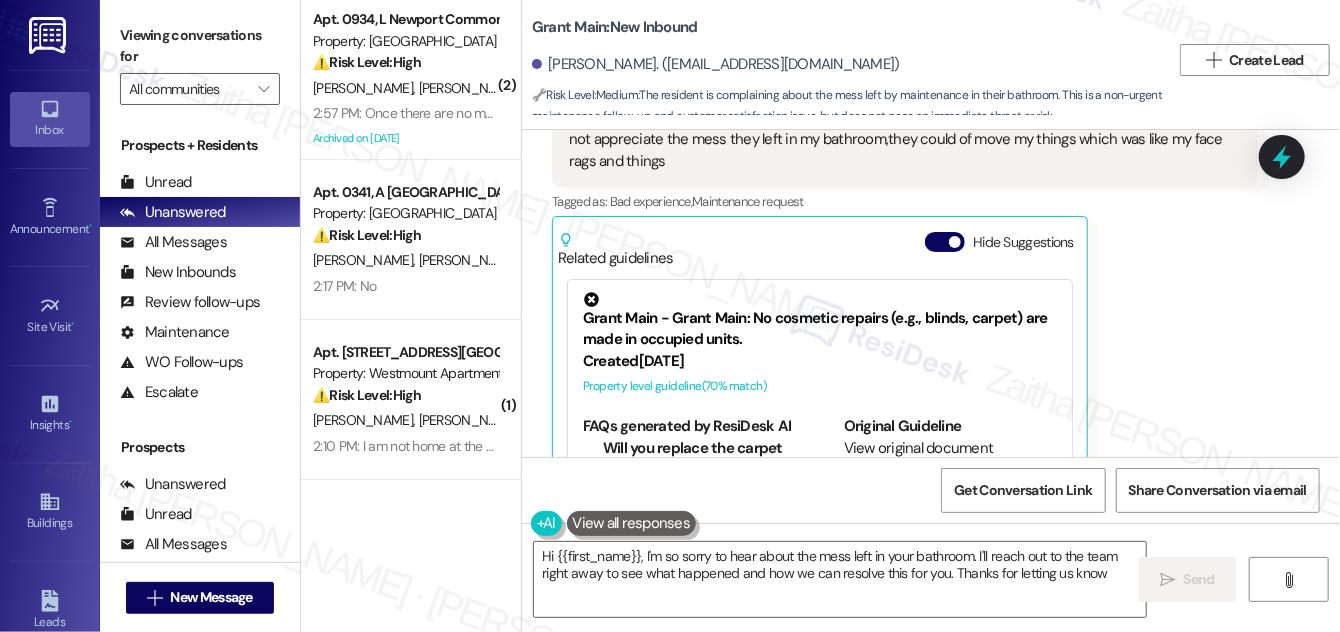 type on "Hi {{first_name}}, I'm so sorry to hear about the mess left in your bathroom. I'll reach out to the team right away to see what happened and how we can resolve this for you. Thanks for letting us know!" 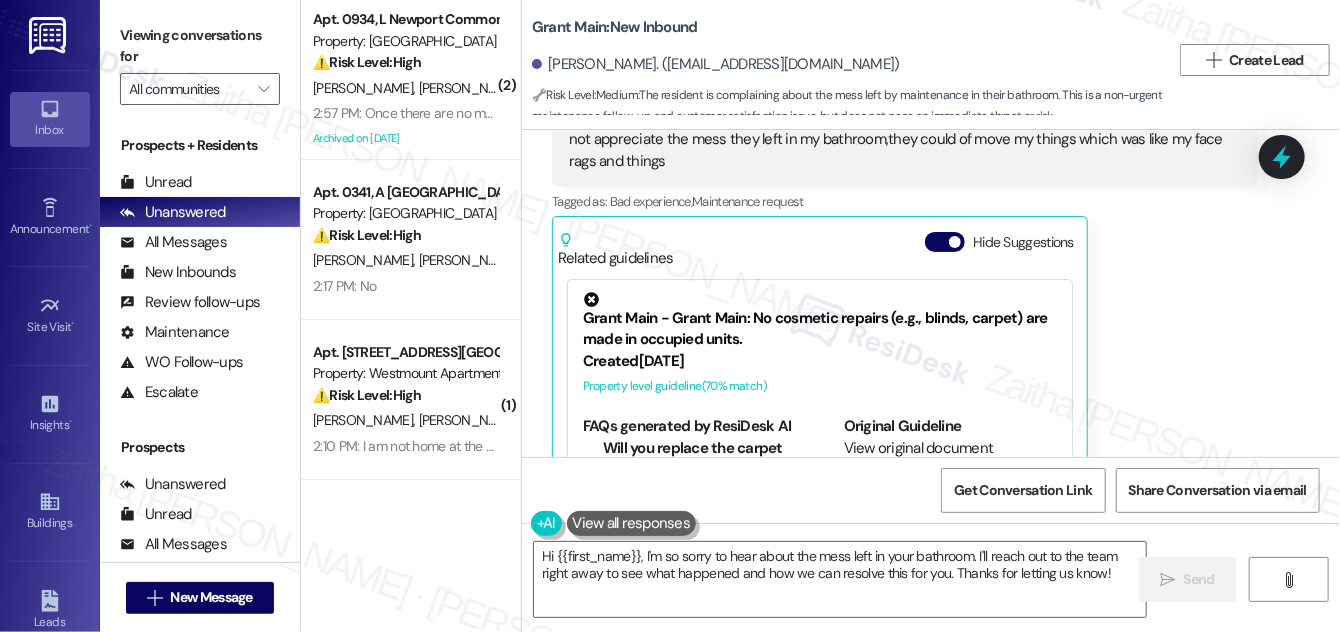 drag, startPoint x: 633, startPoint y: 361, endPoint x: 1205, endPoint y: 414, distance: 574.4502 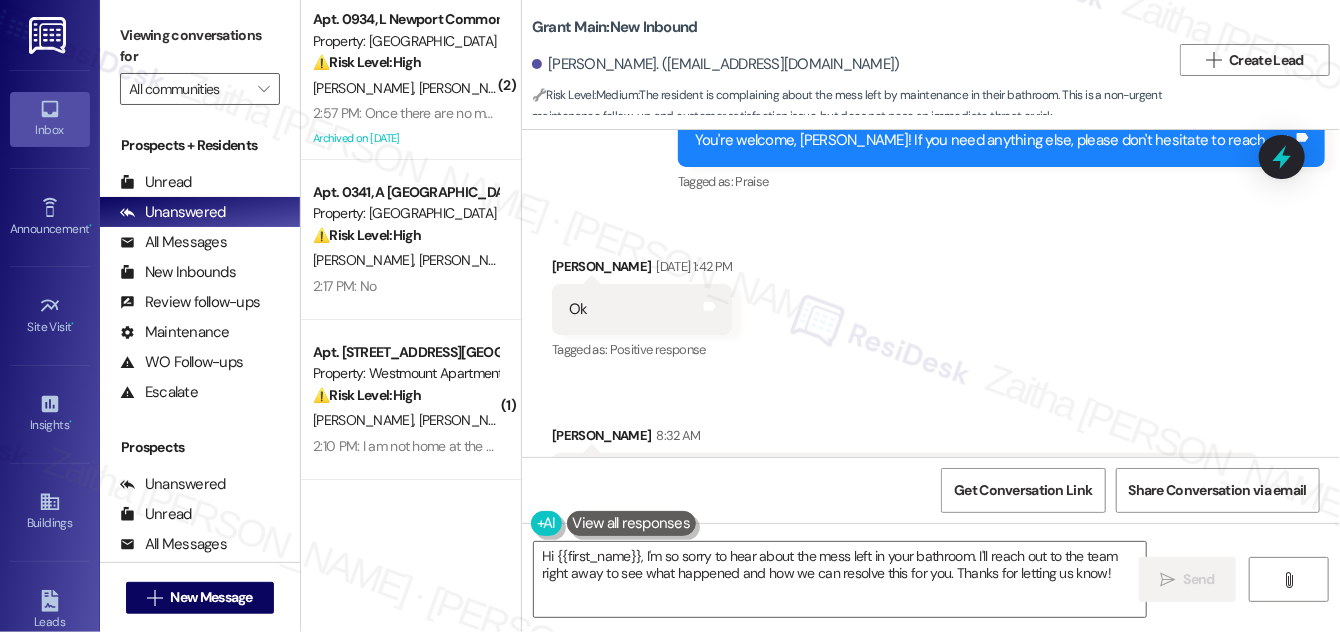 scroll, scrollTop: 91229, scrollLeft: 0, axis: vertical 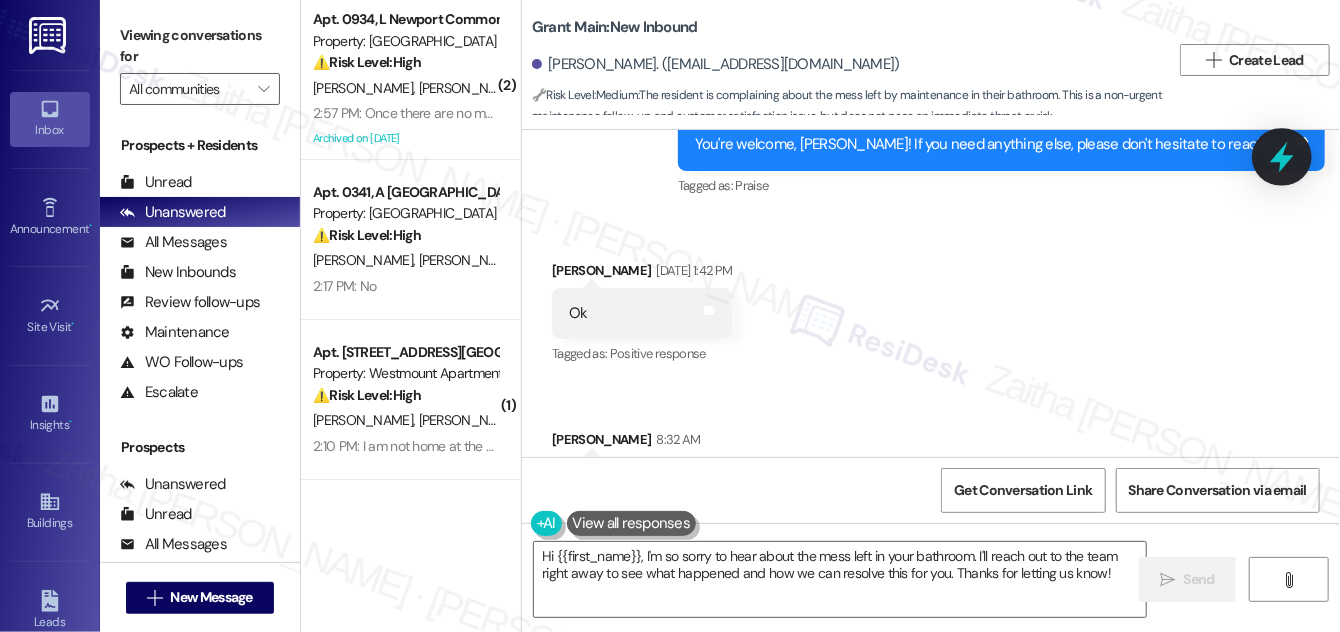 click 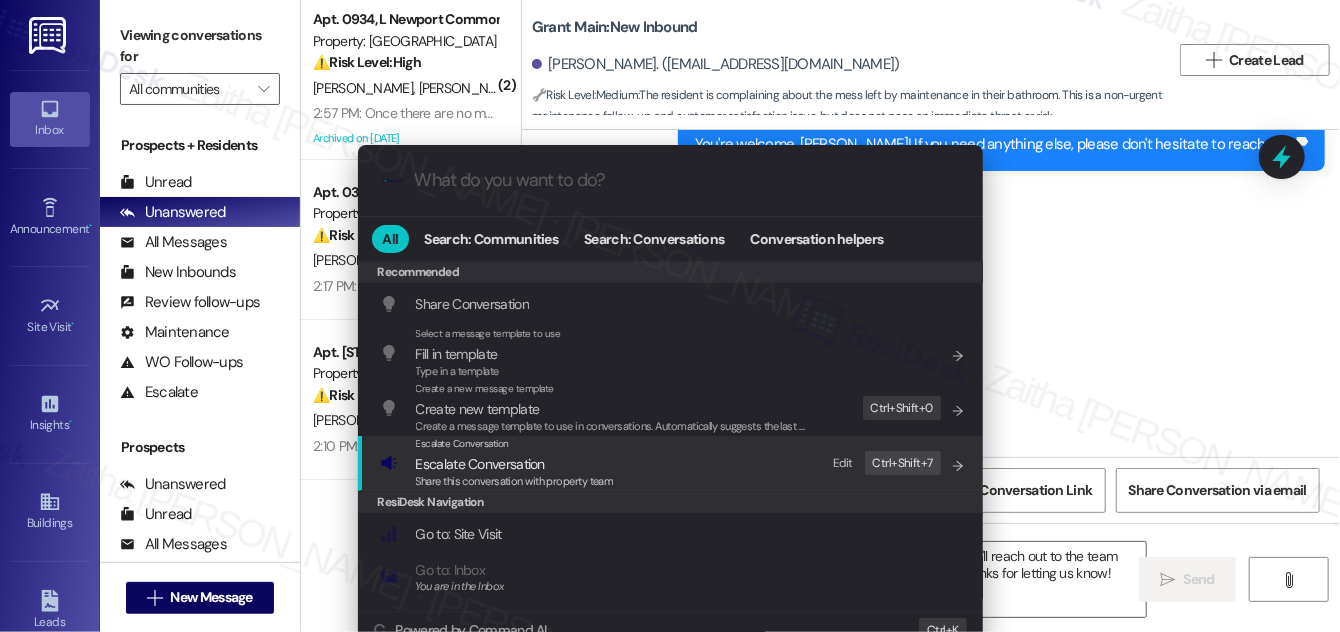 click on "Escalate Conversation" at bounding box center [480, 464] 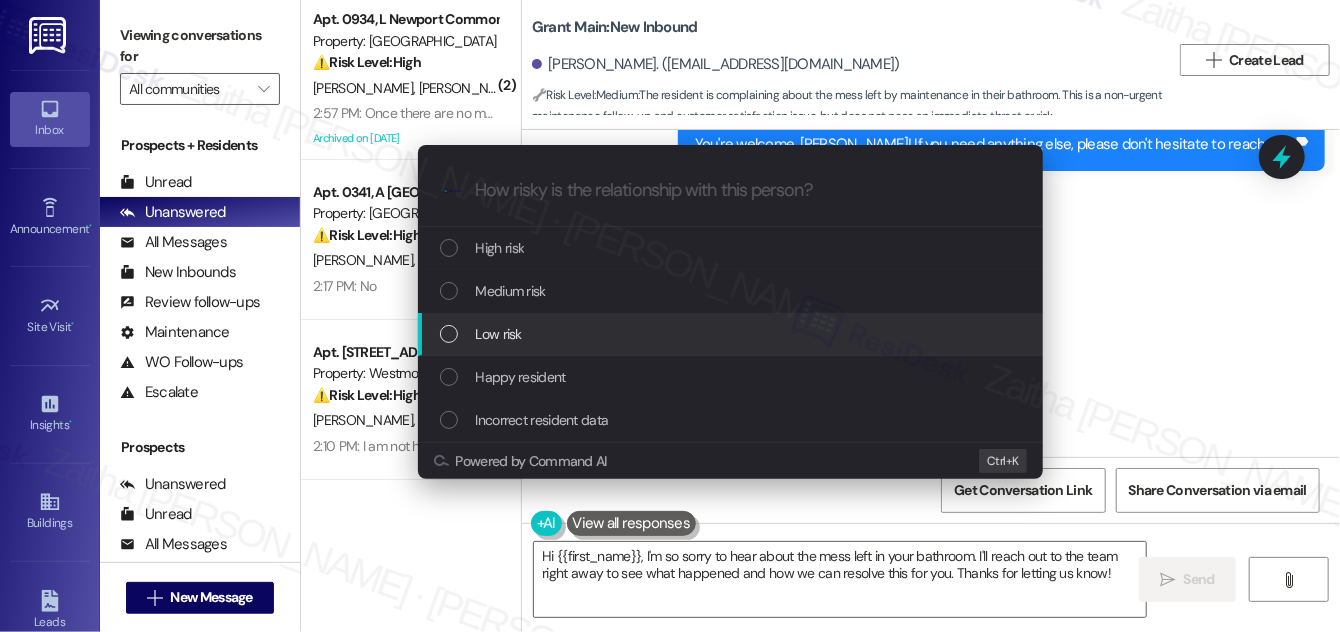 click on "Low risk" at bounding box center (499, 334) 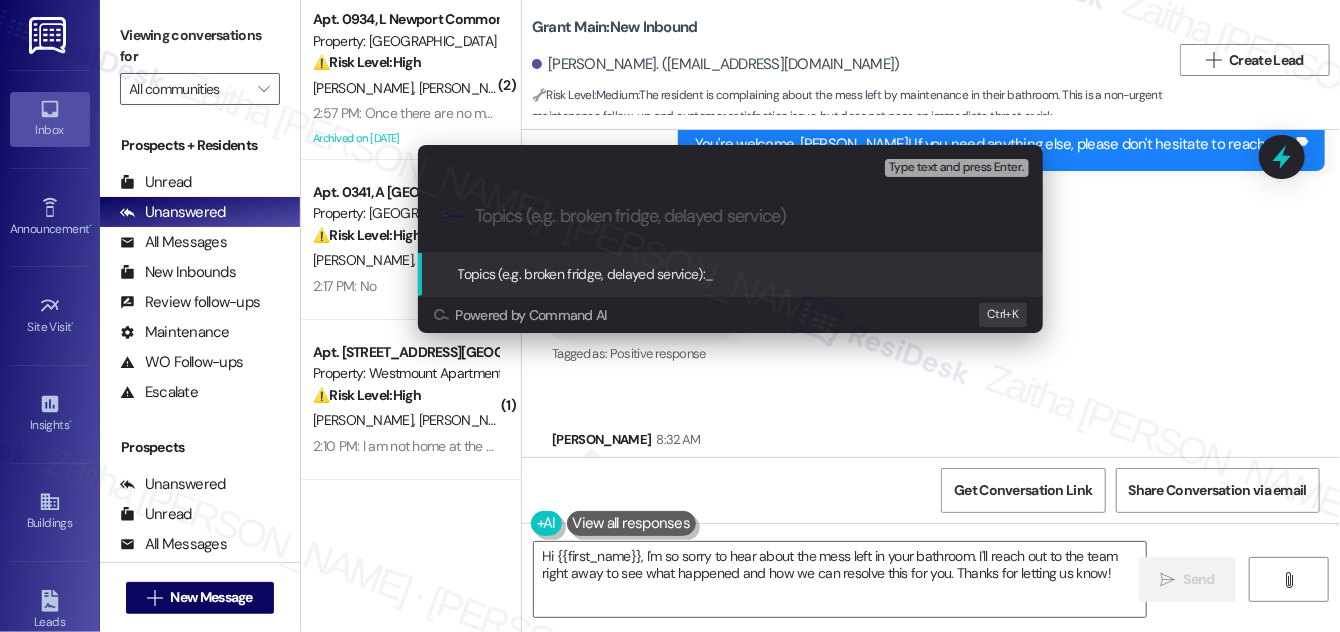 paste on "Maintenance Concern: Post-Service Mess in Bathroom" 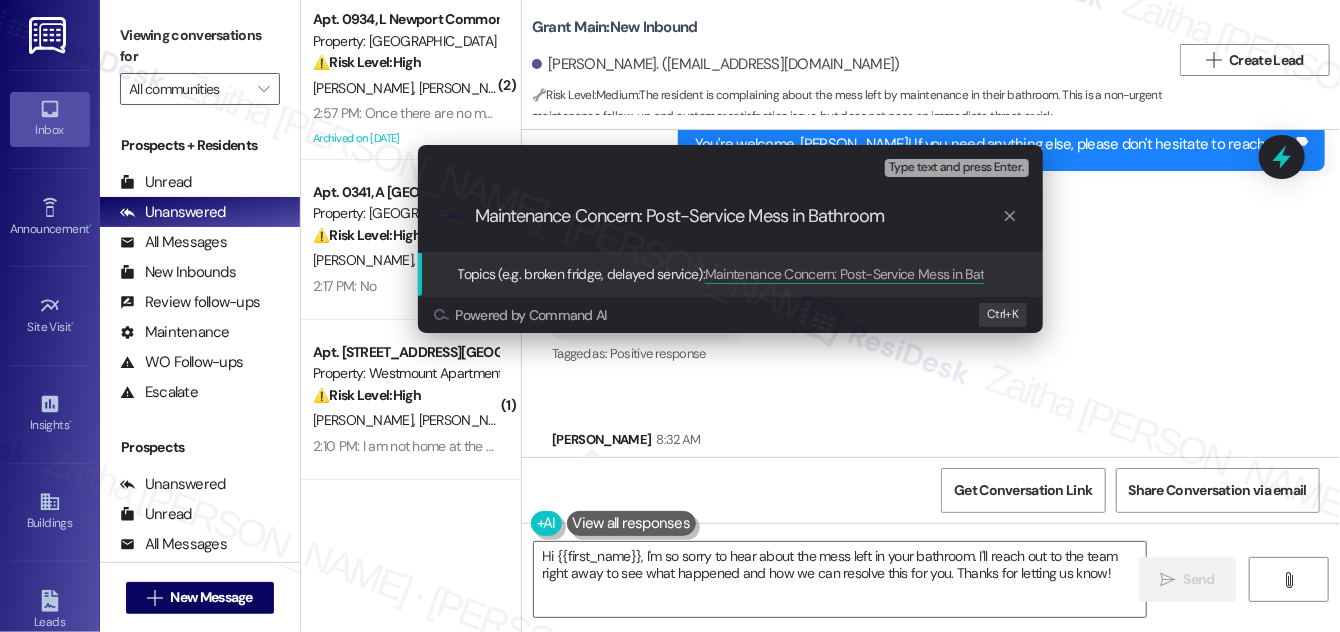 type 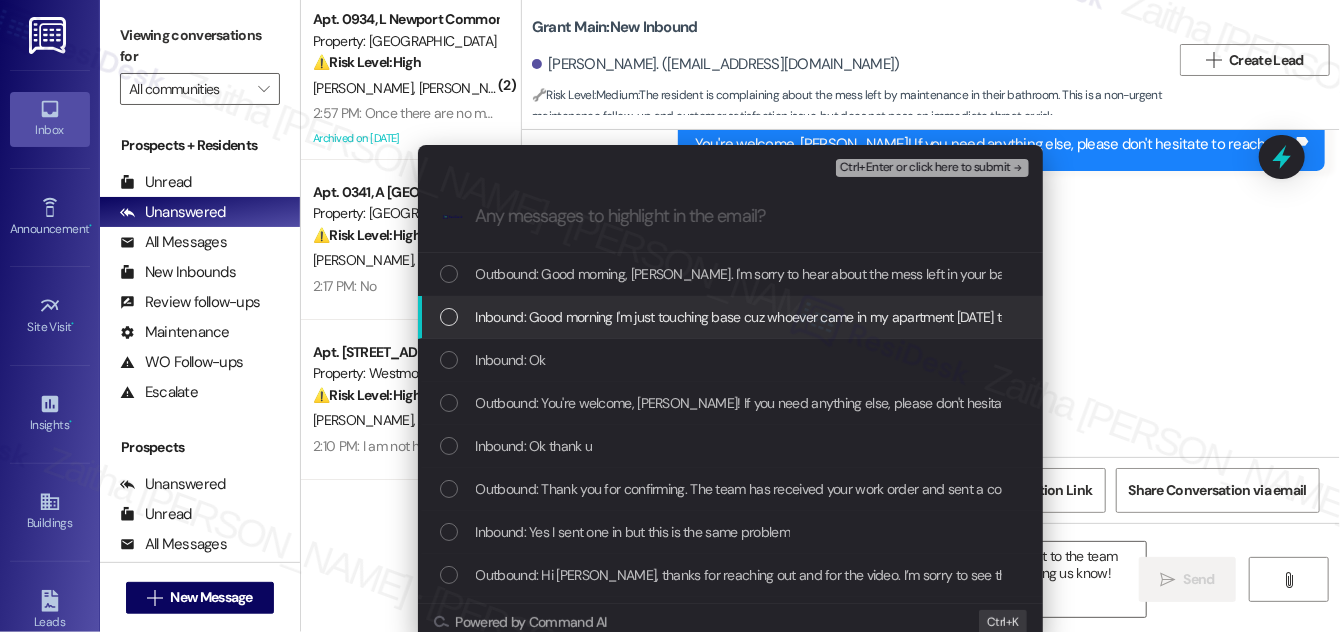 click at bounding box center (449, 317) 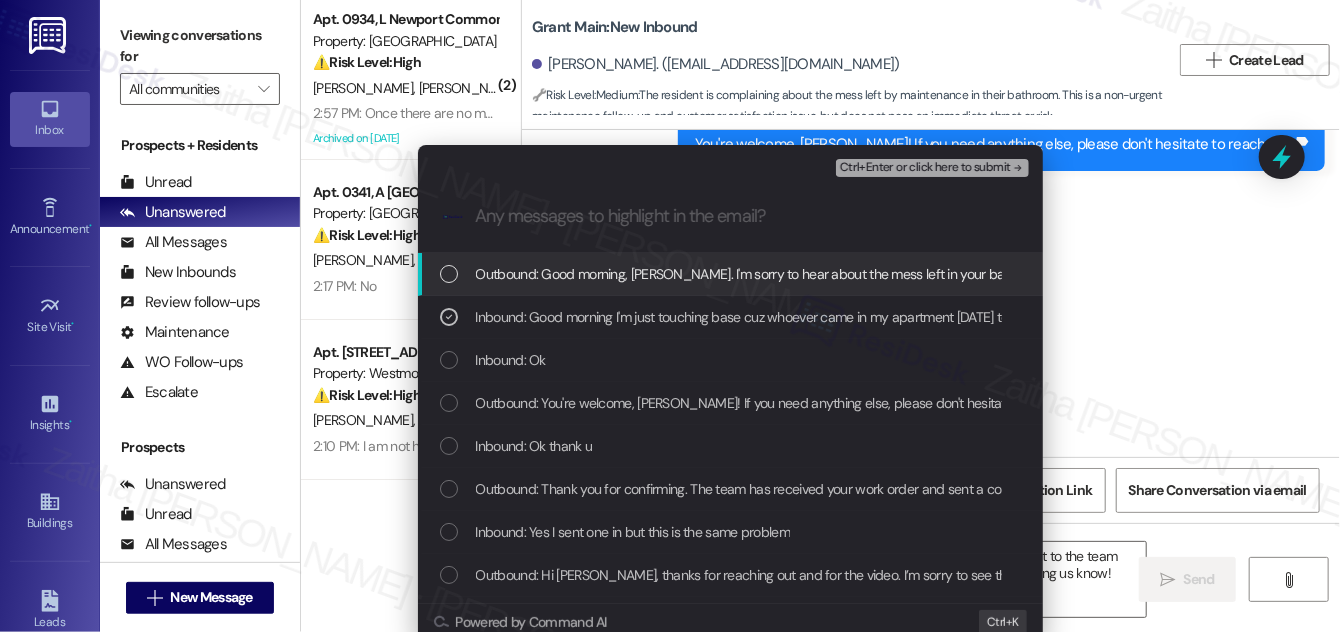 click on "Ctrl+Enter or click here to submit" at bounding box center (925, 168) 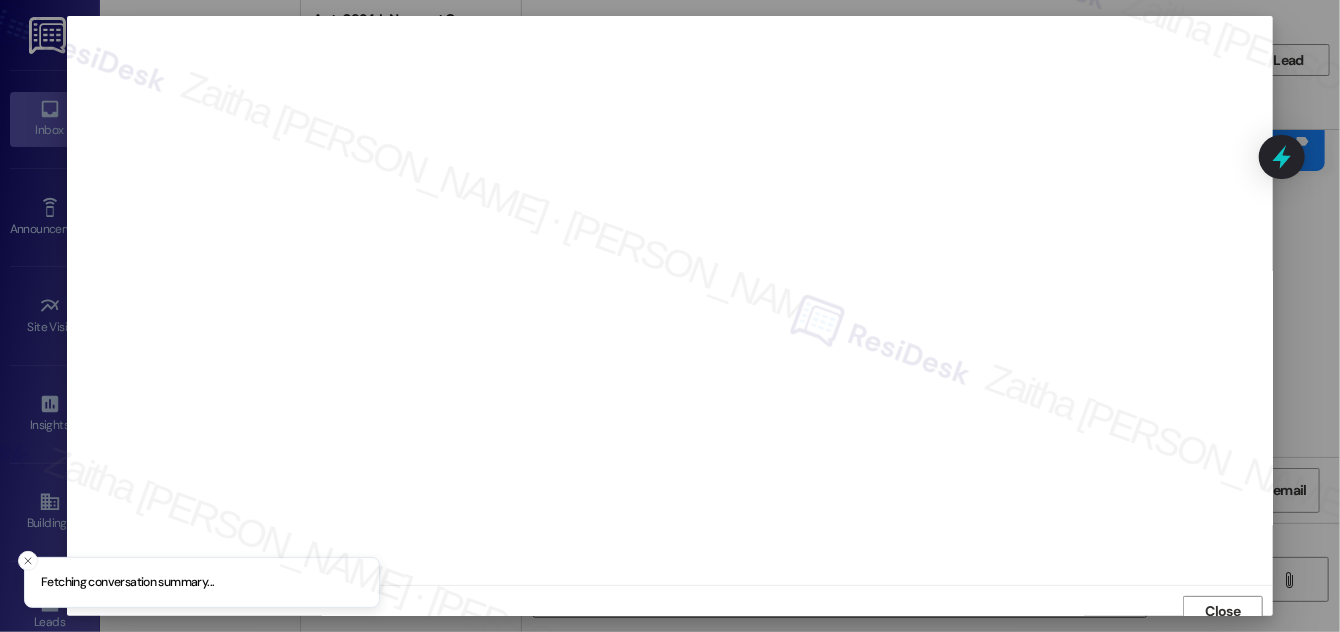scroll, scrollTop: 11, scrollLeft: 0, axis: vertical 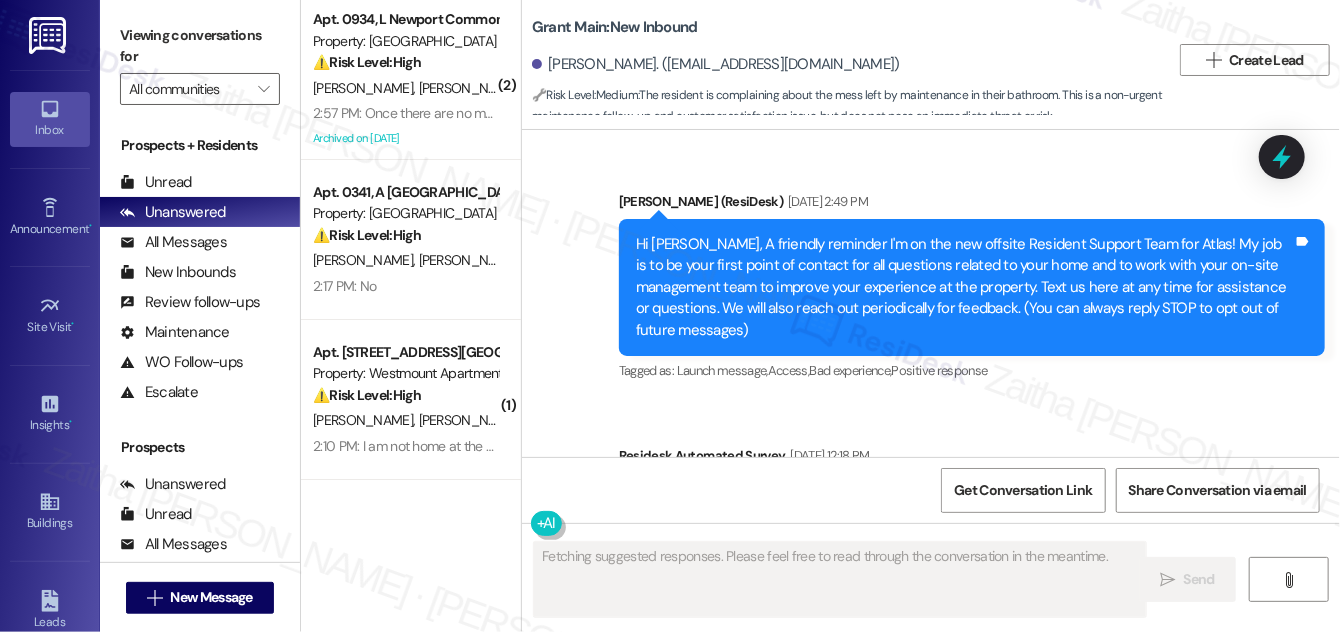 type on "Fetching suggested responses. Please feel free to read through the conversation in the meantime." 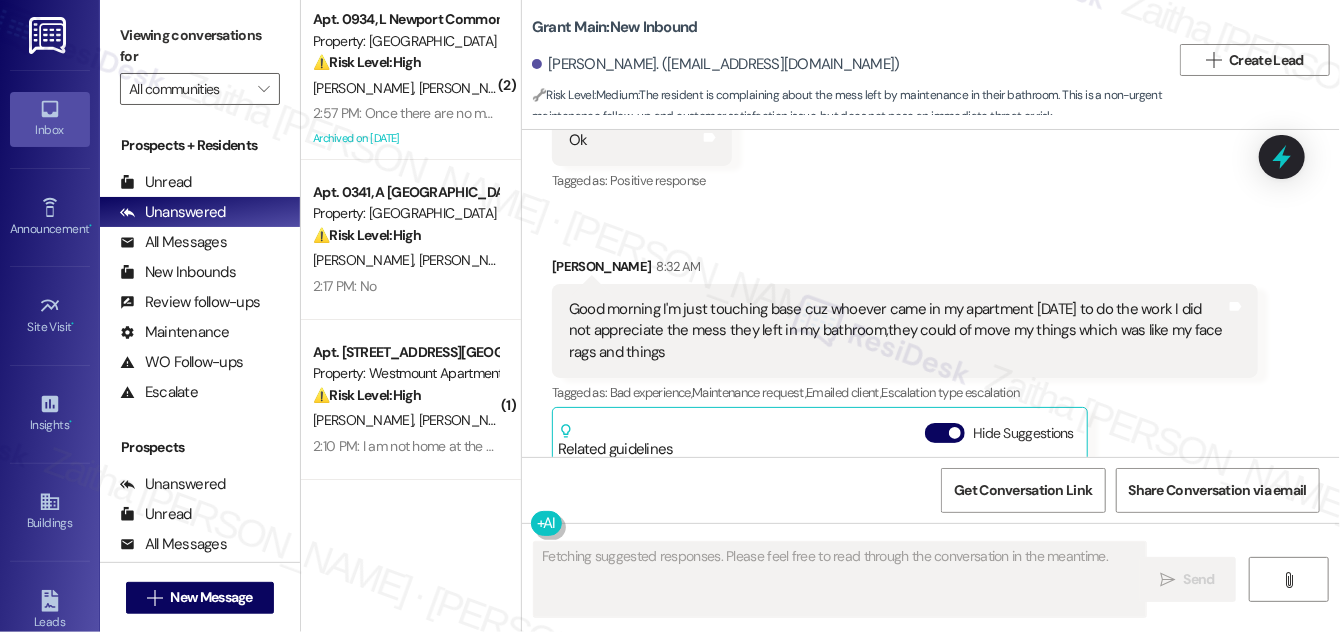 scroll, scrollTop: 545, scrollLeft: 0, axis: vertical 